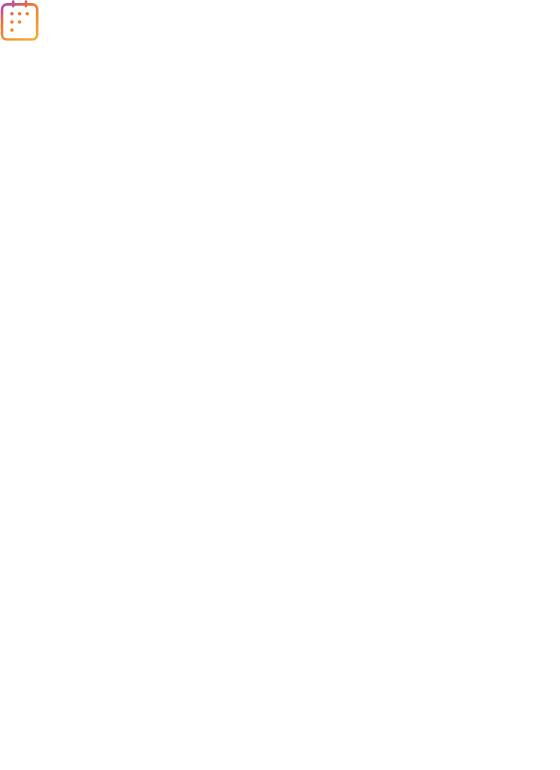 scroll, scrollTop: 0, scrollLeft: 0, axis: both 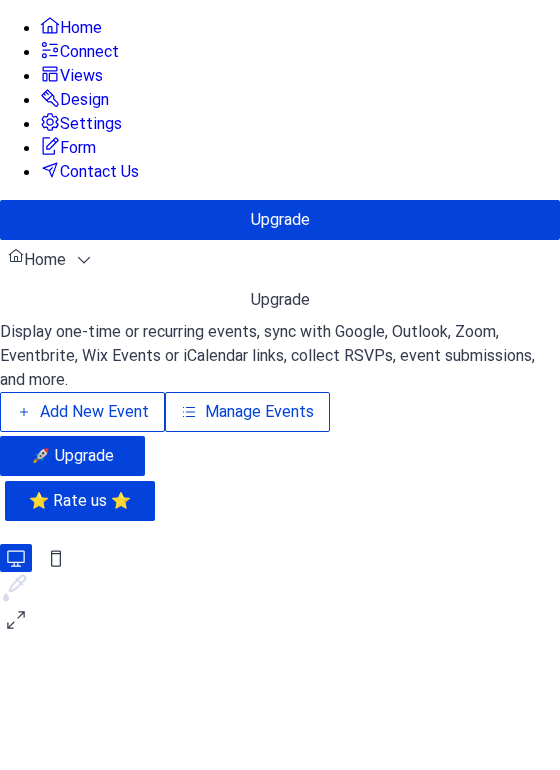 click on "Add New Event" at bounding box center [82, 412] 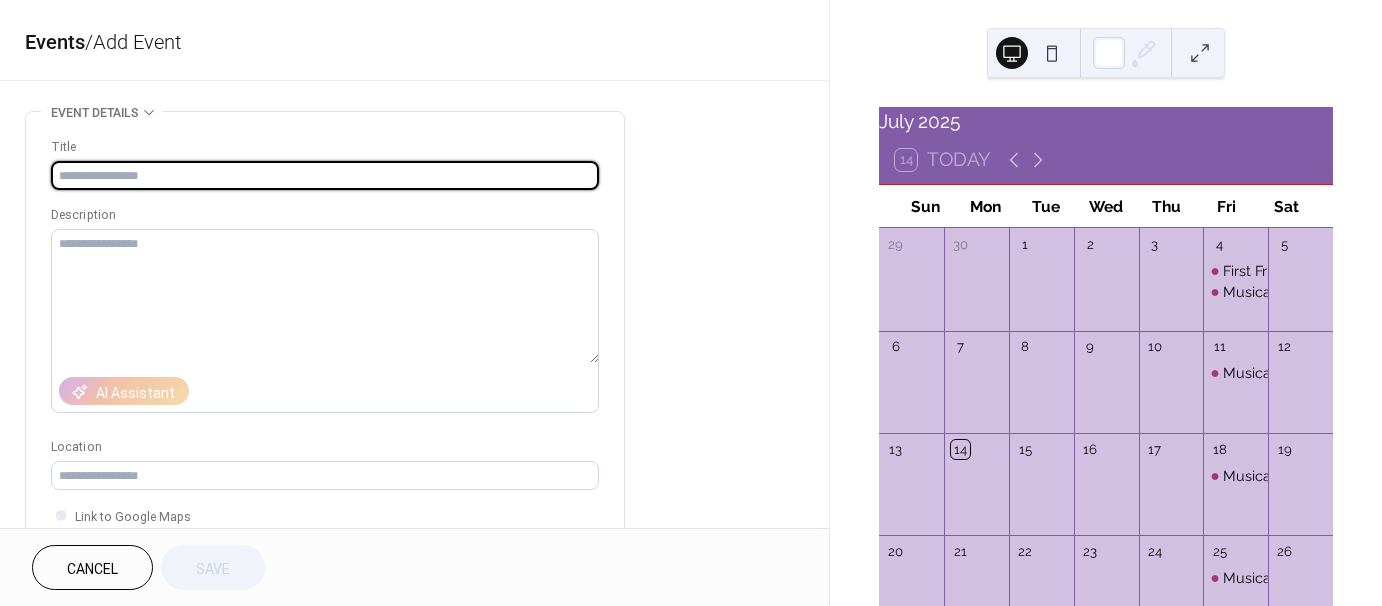 scroll, scrollTop: 0, scrollLeft: 0, axis: both 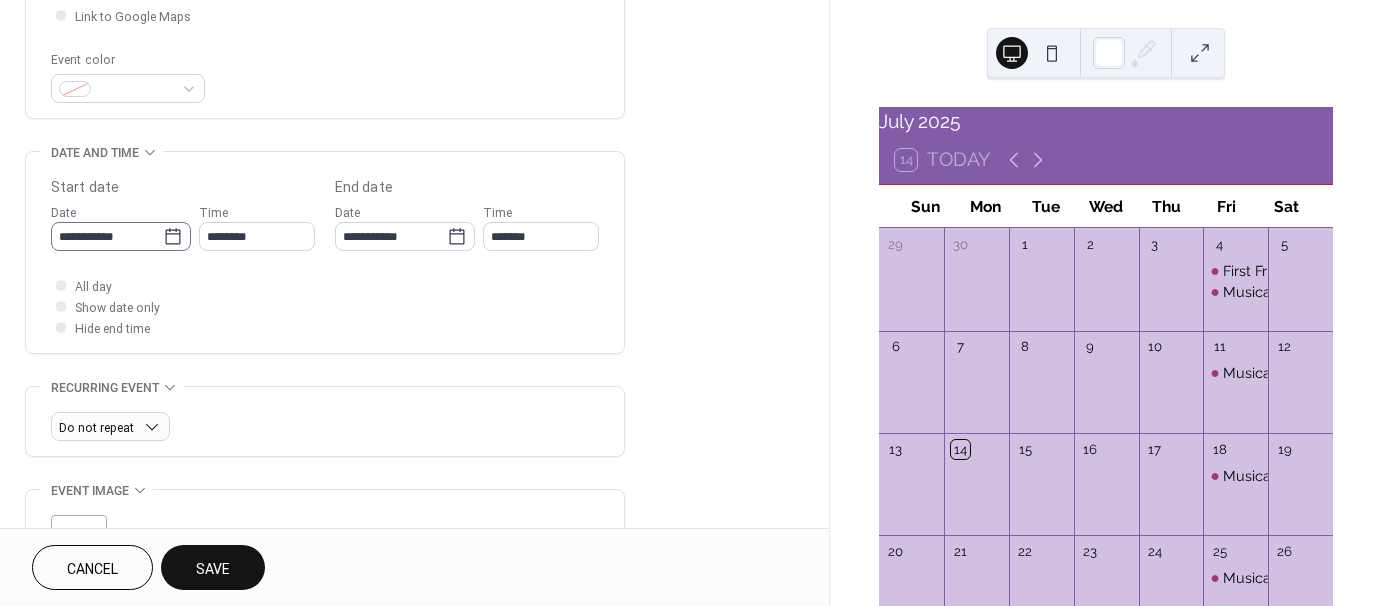 type on "**********" 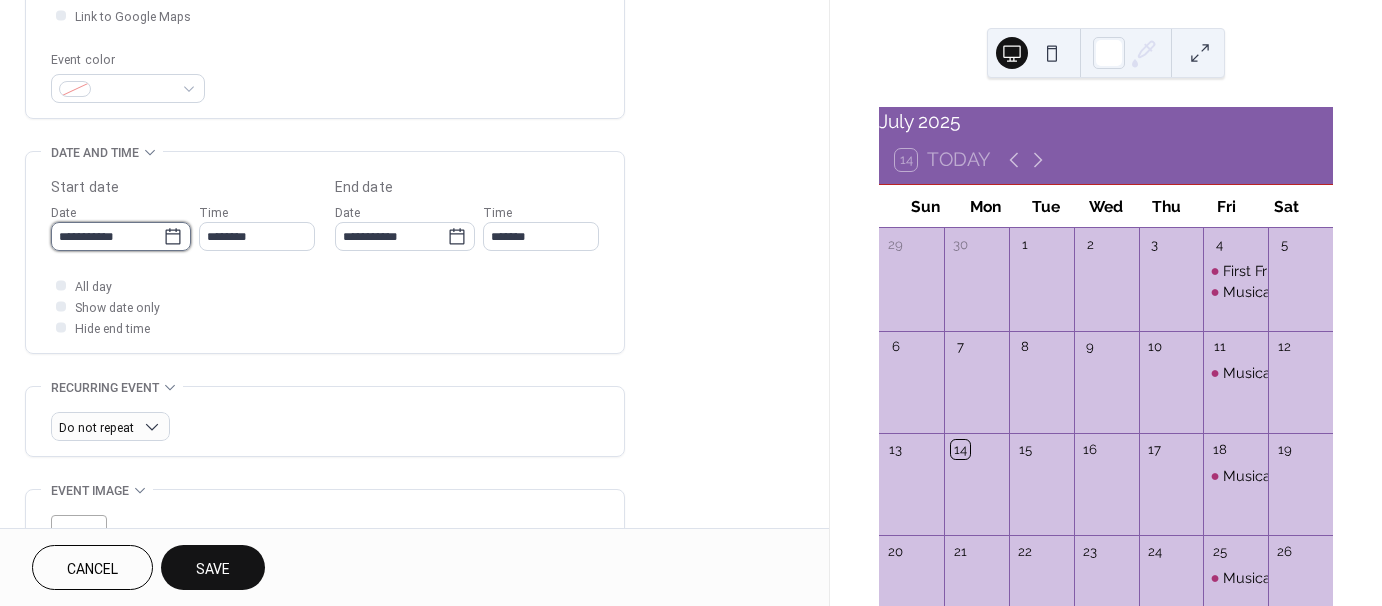 click on "**********" at bounding box center [107, 236] 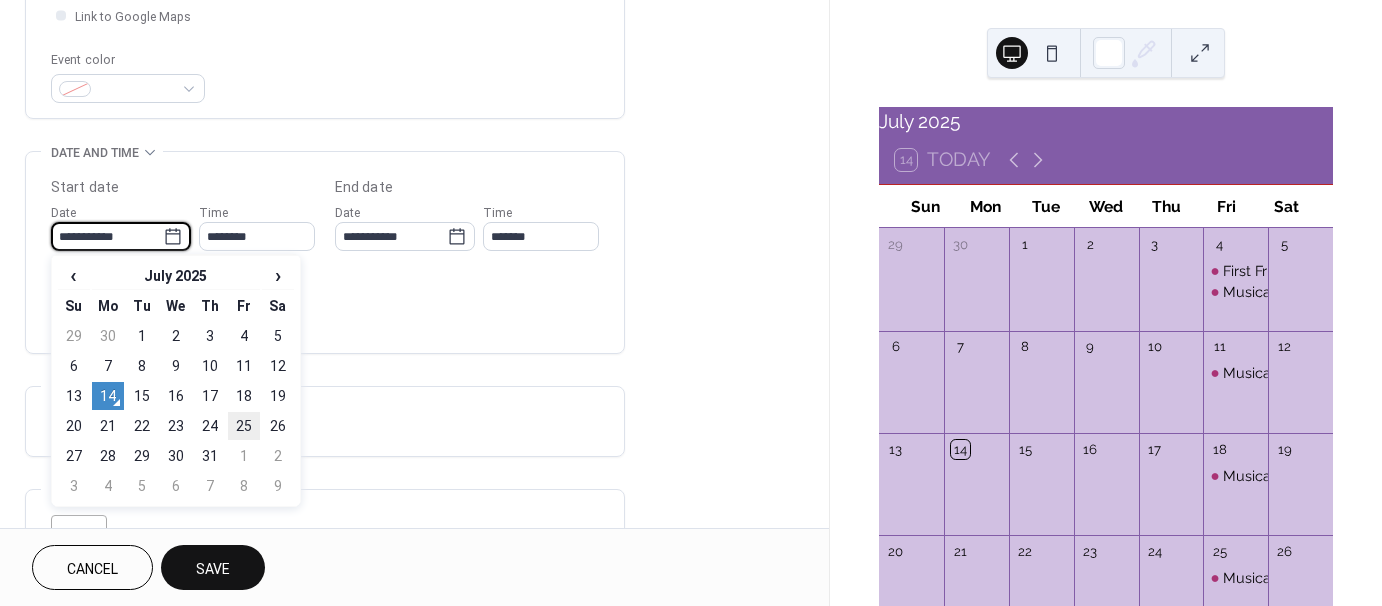 click on "25" at bounding box center [244, 426] 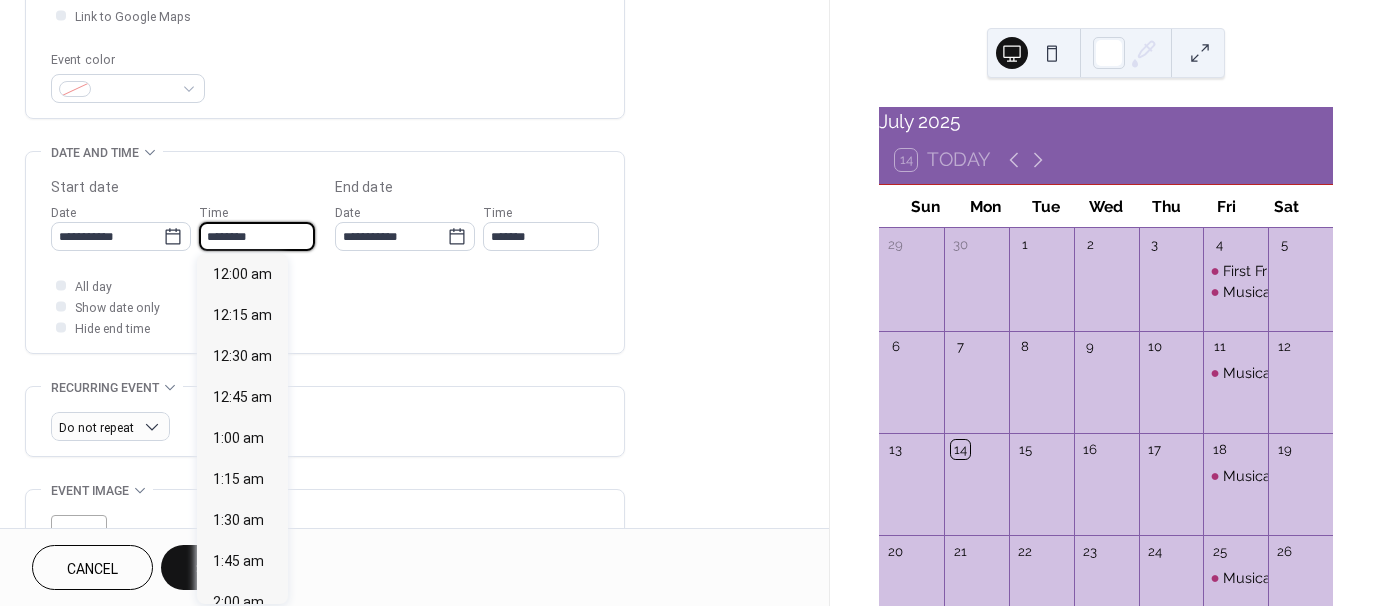 click on "********" at bounding box center [257, 236] 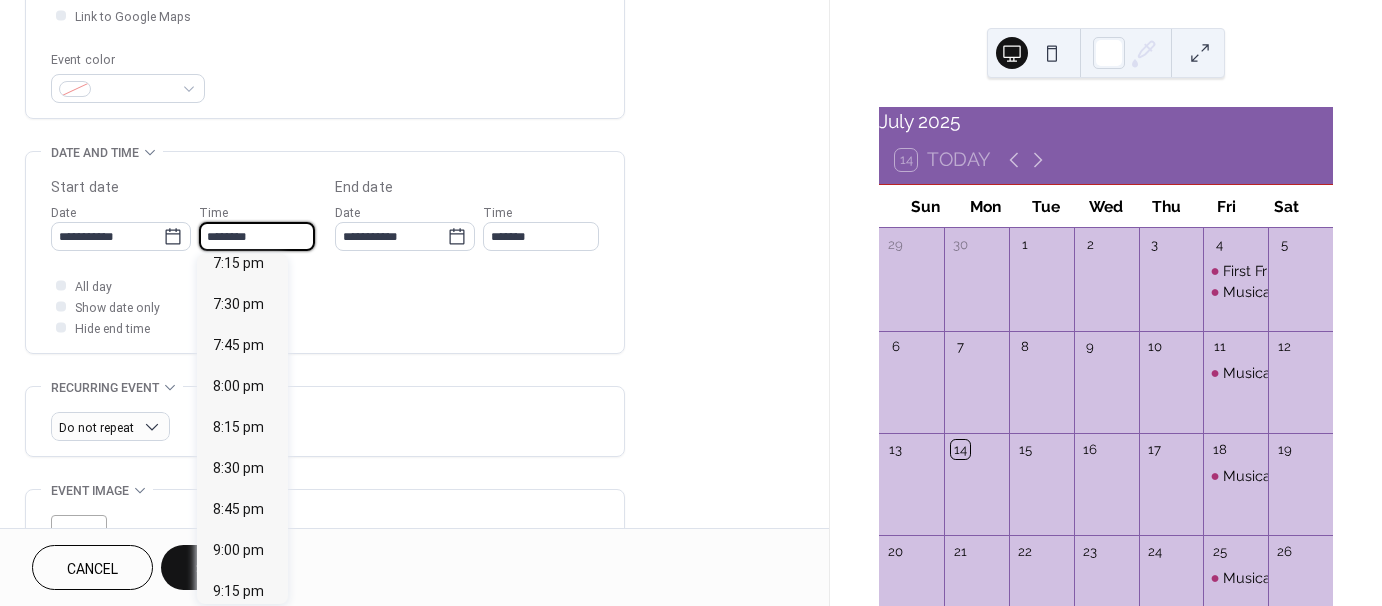 scroll, scrollTop: 2968, scrollLeft: 0, axis: vertical 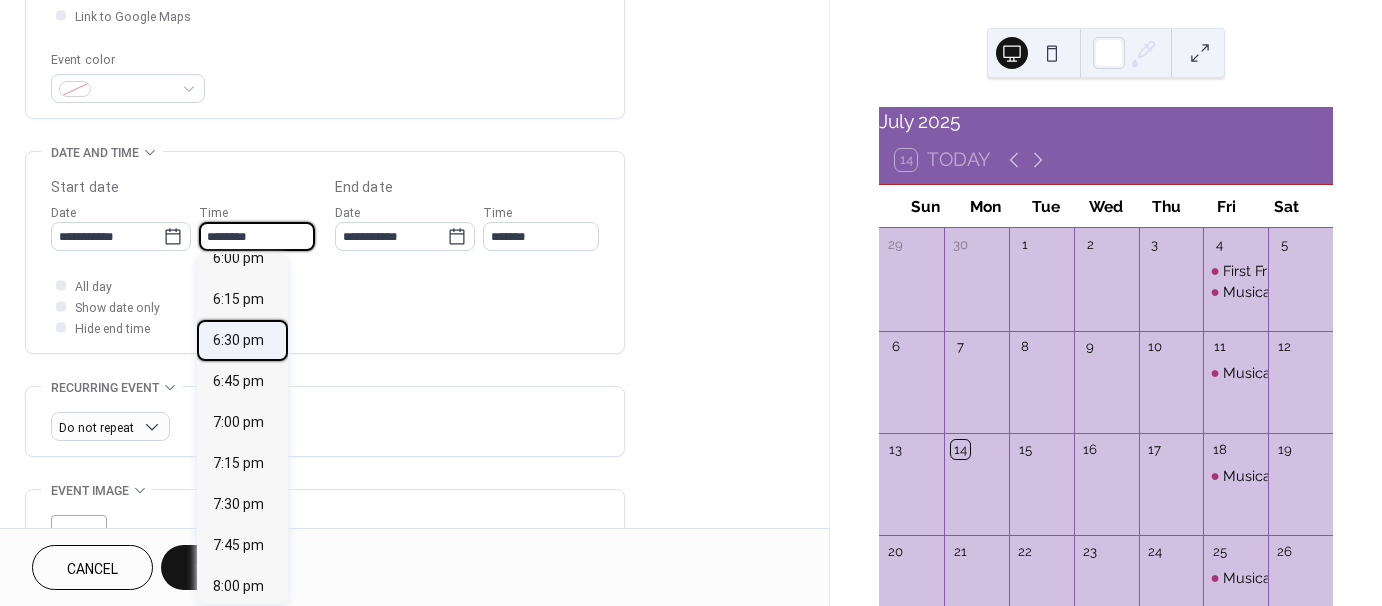 click on "6:30 pm" at bounding box center [238, 340] 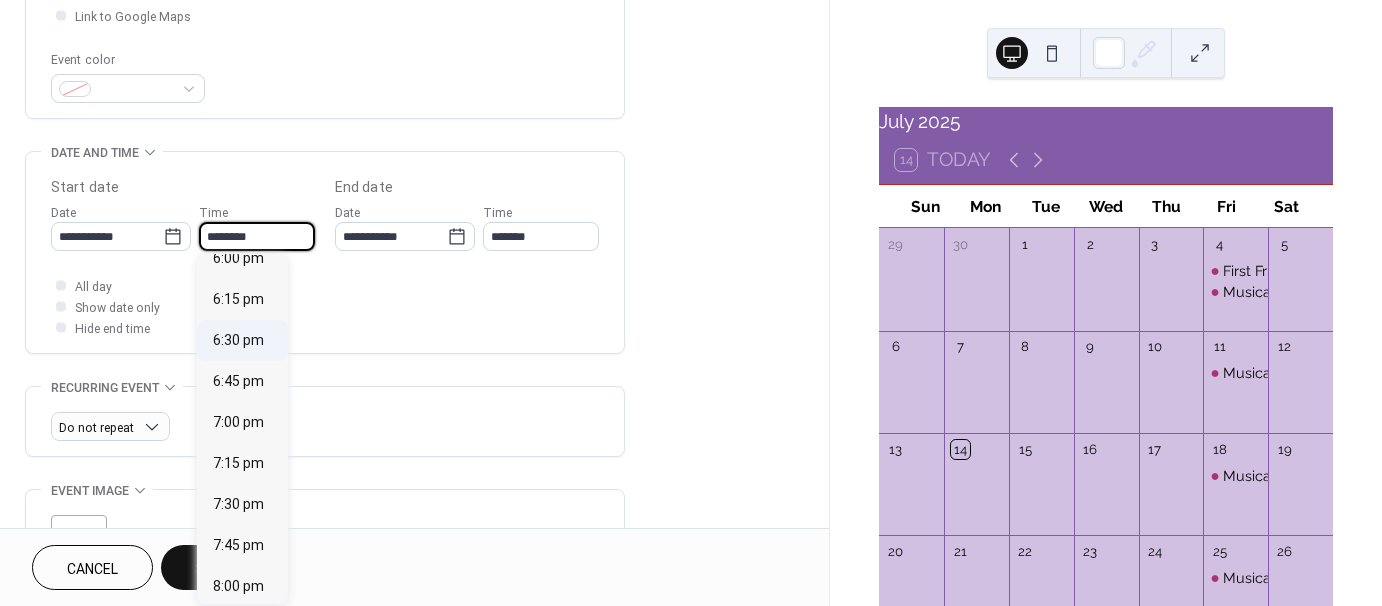 type on "*******" 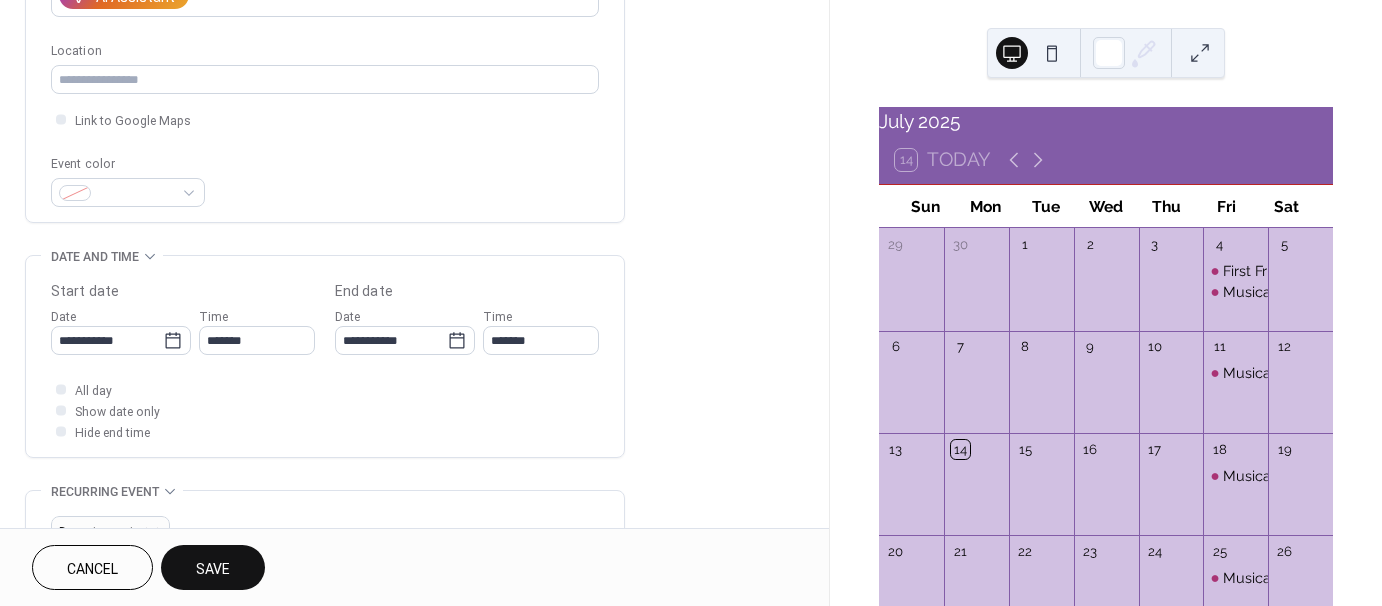 scroll, scrollTop: 196, scrollLeft: 0, axis: vertical 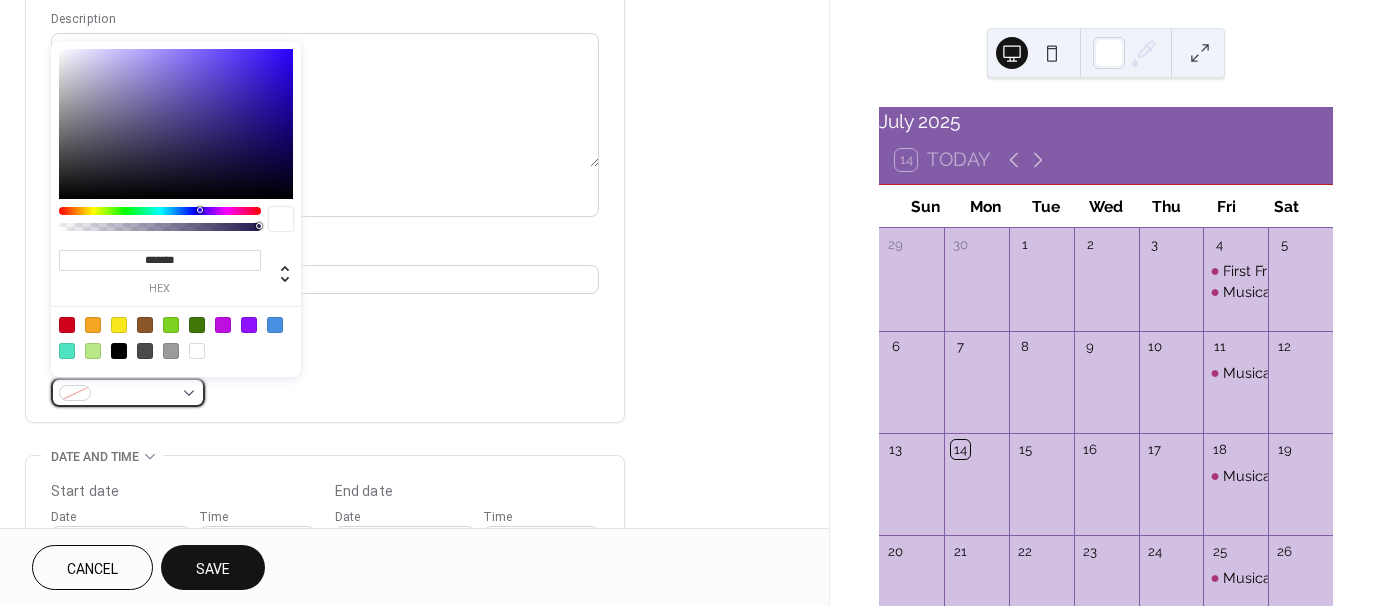 click at bounding box center [128, 392] 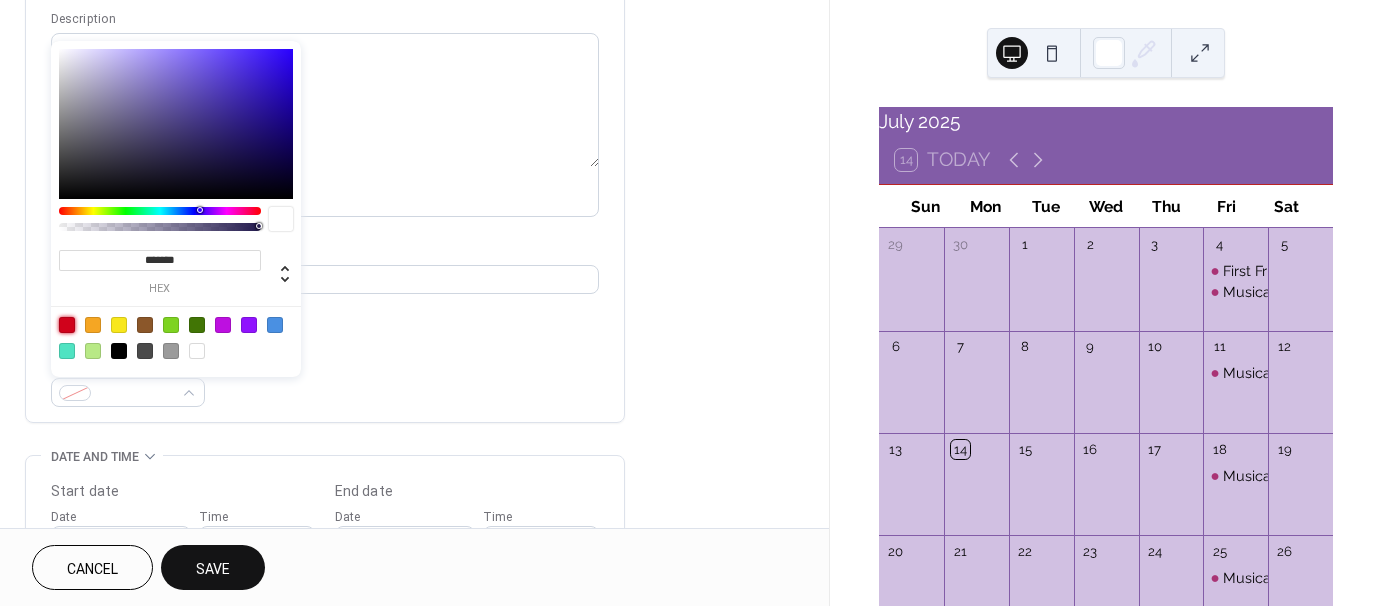 click at bounding box center (67, 325) 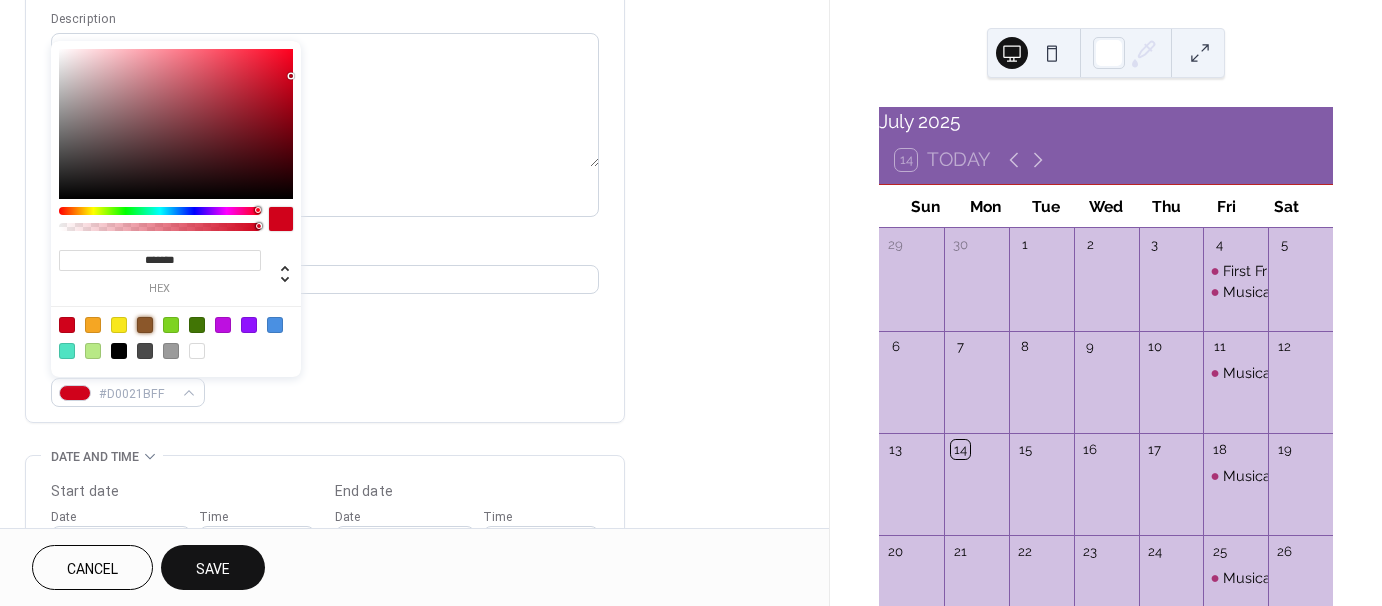 click at bounding box center (145, 325) 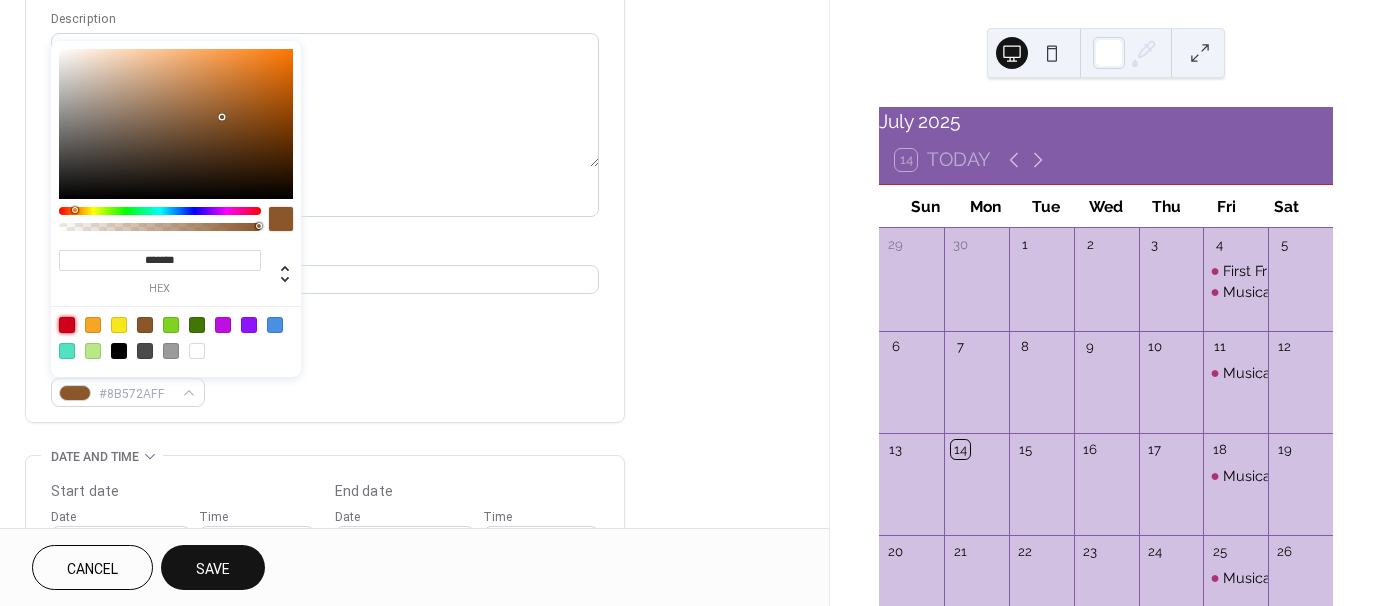 click at bounding box center [67, 325] 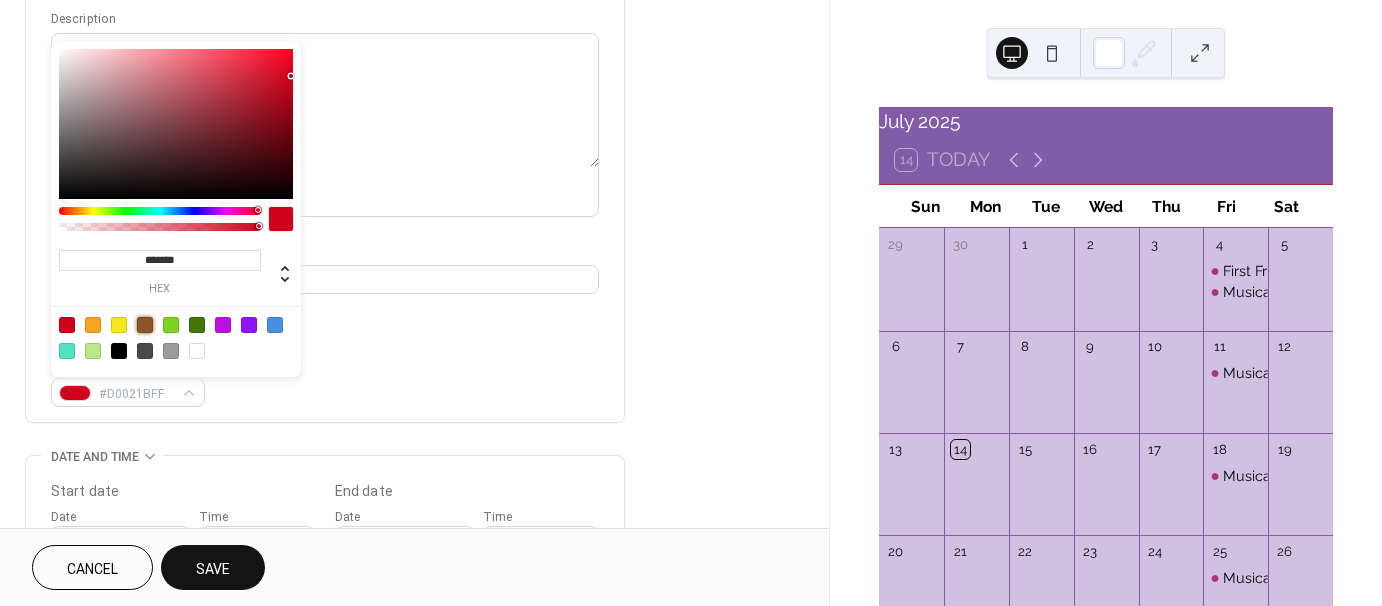 click at bounding box center (145, 325) 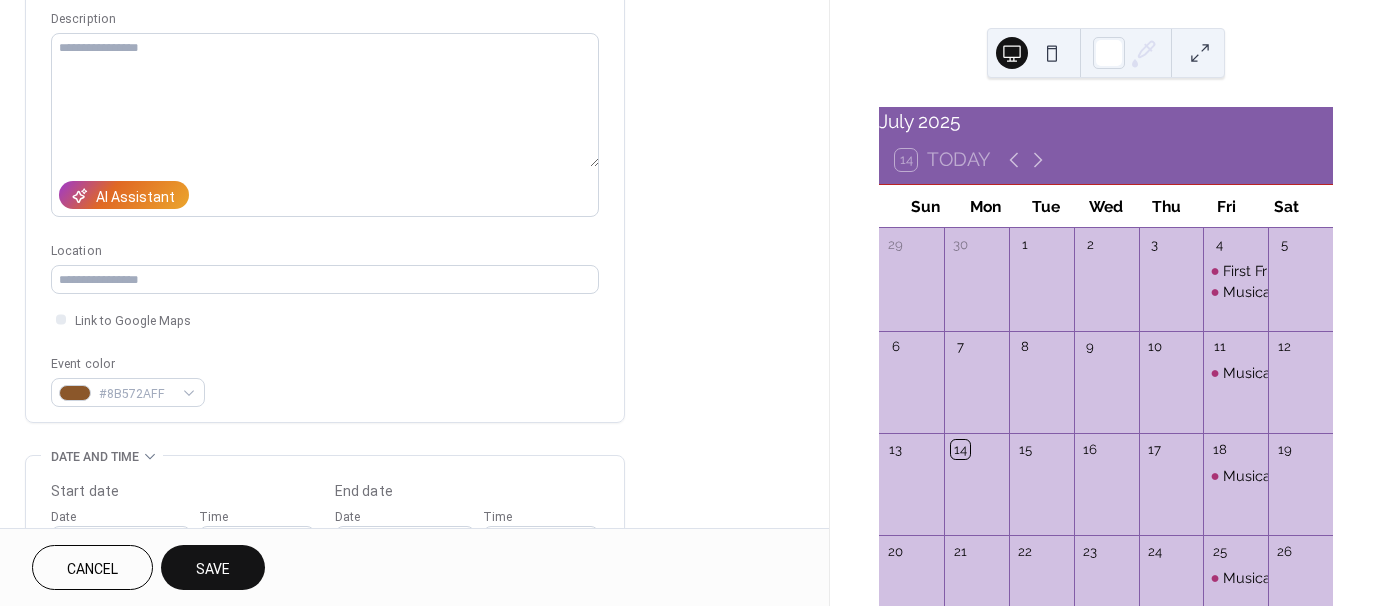 click on "**********" at bounding box center [414, 524] 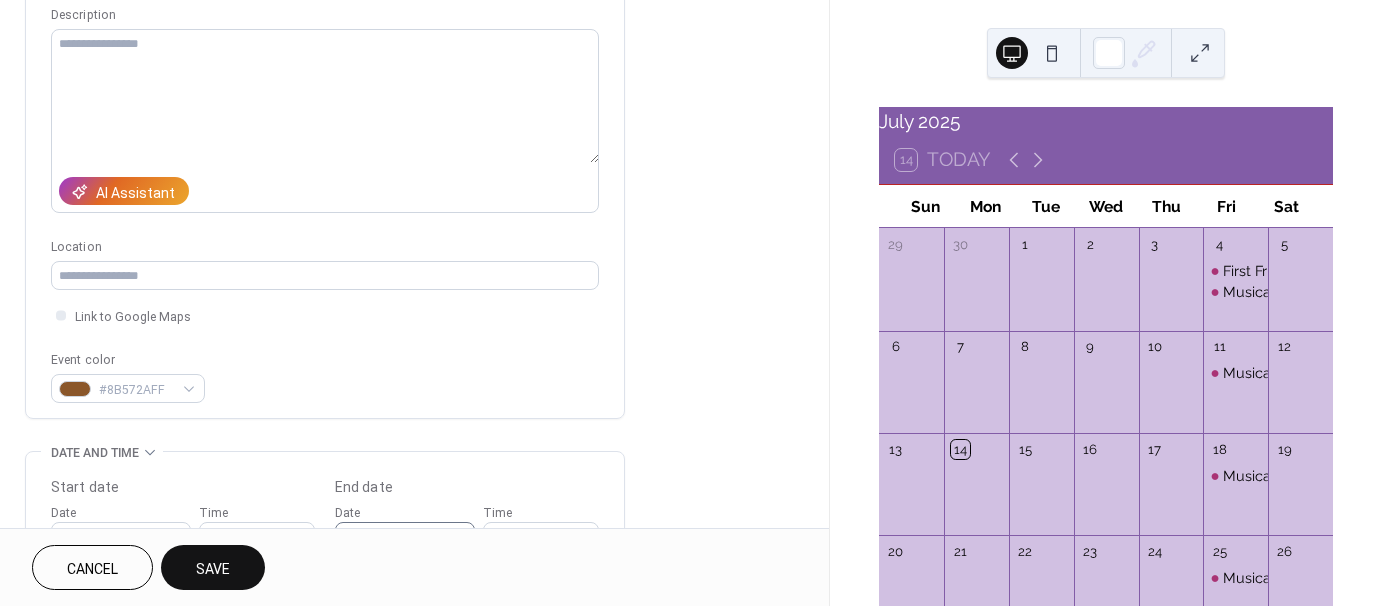 scroll, scrollTop: 400, scrollLeft: 0, axis: vertical 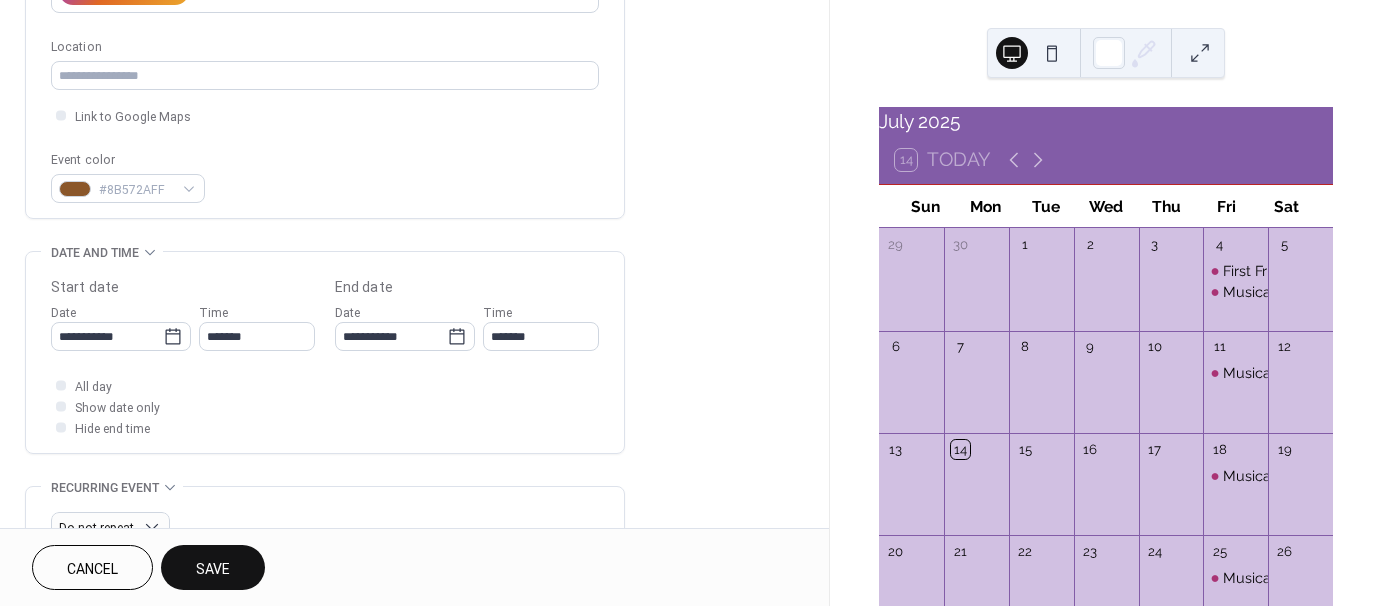 click on "Cancel Save" at bounding box center [414, 567] 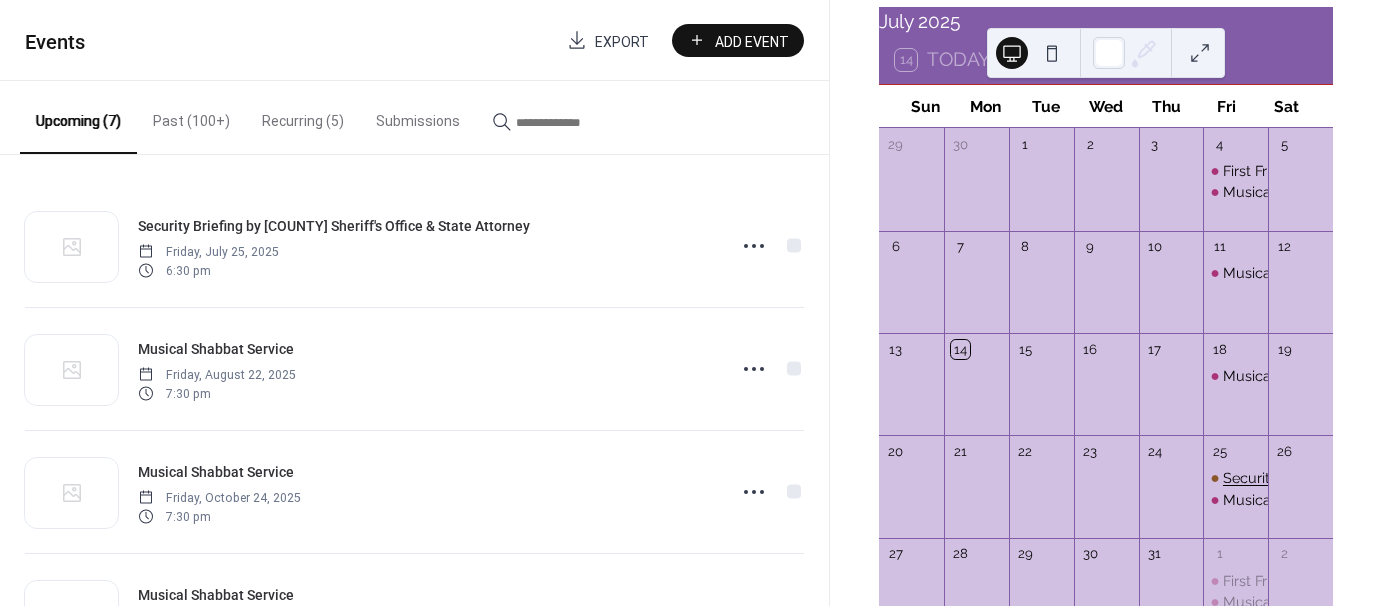 scroll, scrollTop: 200, scrollLeft: 0, axis: vertical 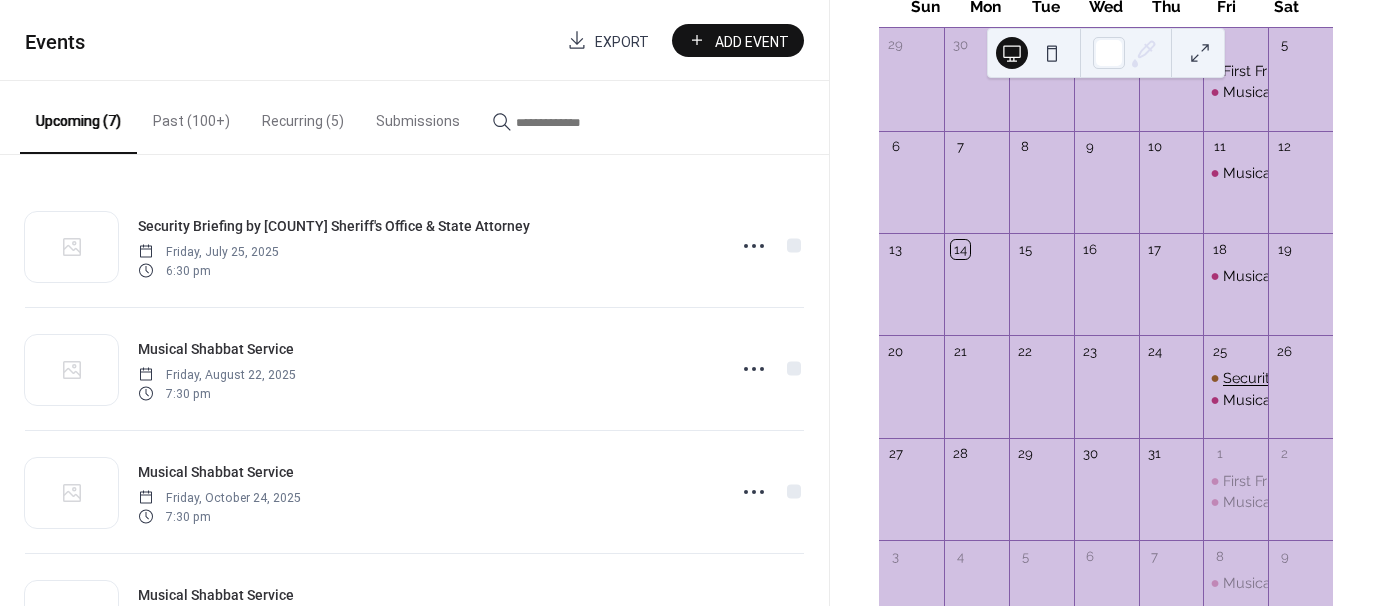 click on "Security Briefing by Broward Sheriff's Office & State Attorney" at bounding box center [1431, 378] 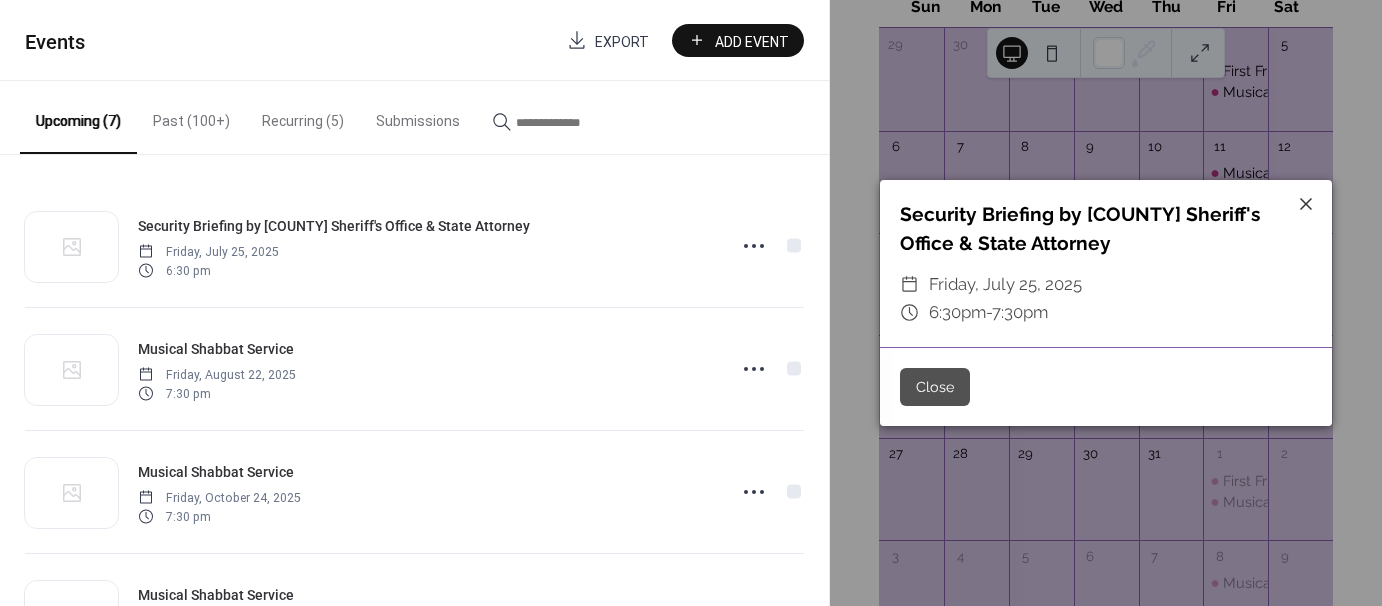 click on "Close" at bounding box center (935, 387) 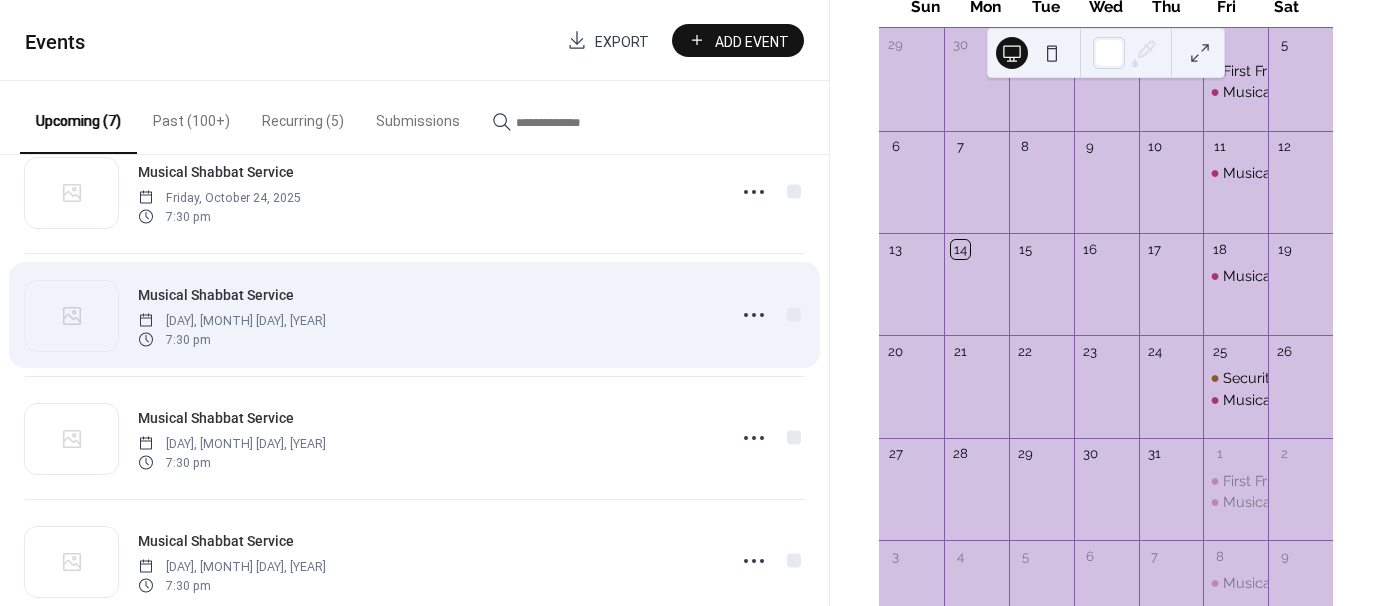 scroll, scrollTop: 0, scrollLeft: 0, axis: both 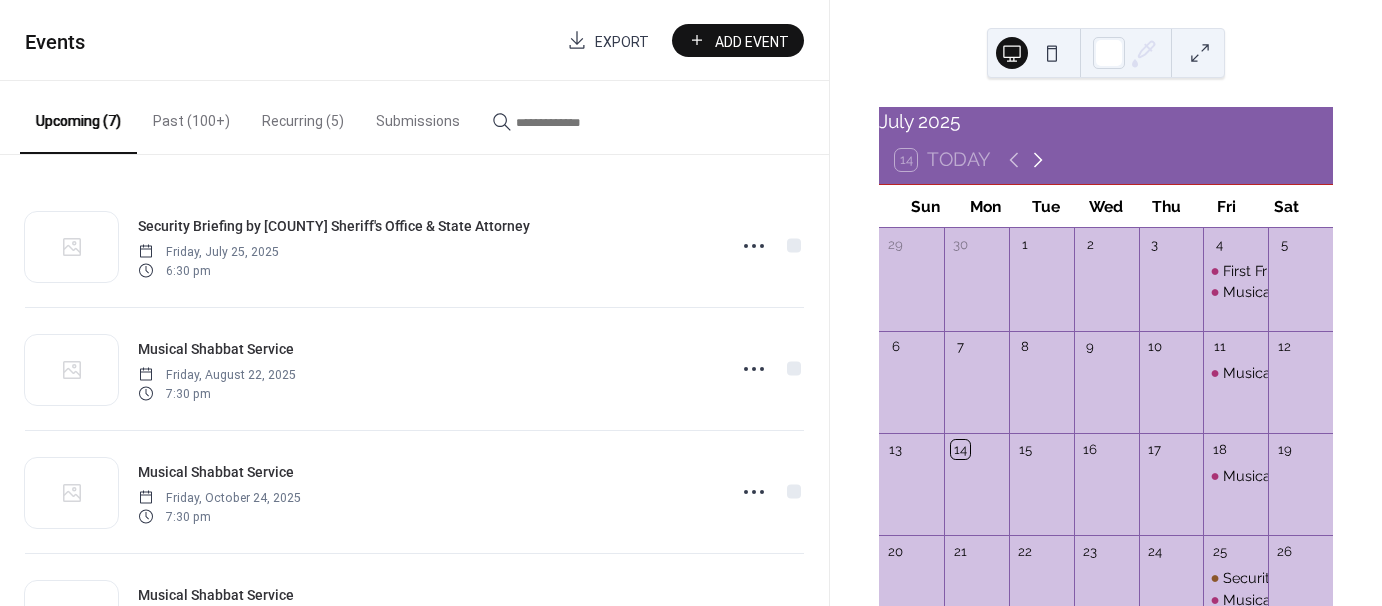 click 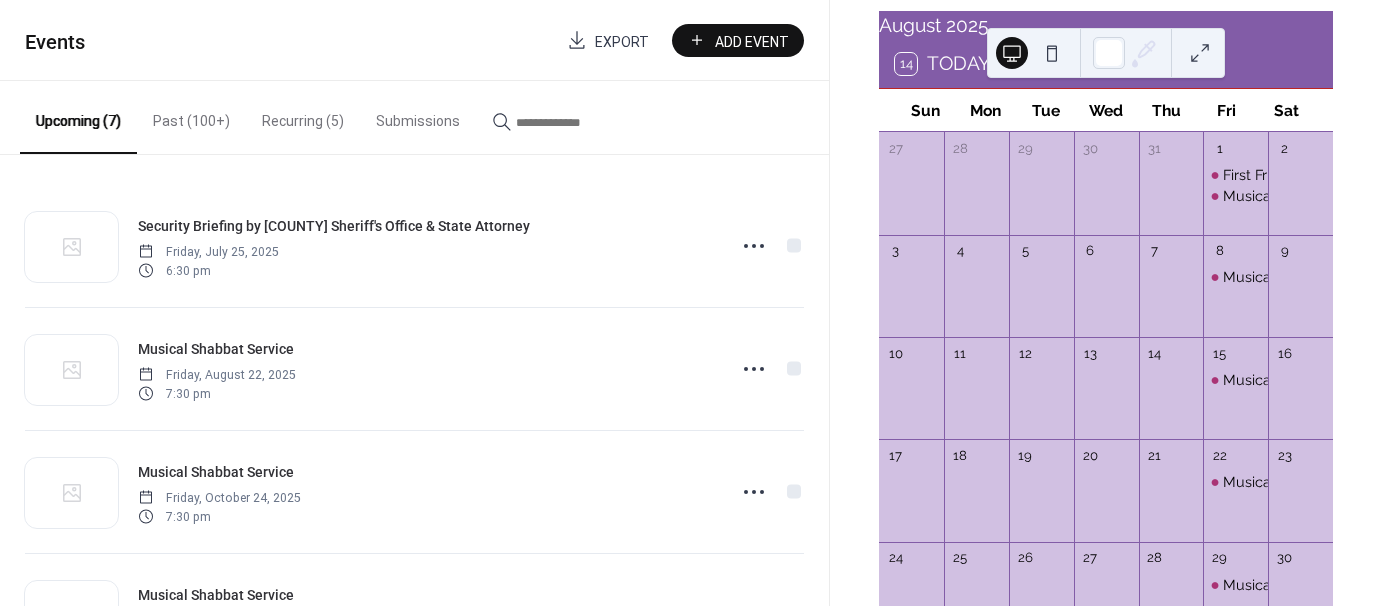 scroll, scrollTop: 0, scrollLeft: 0, axis: both 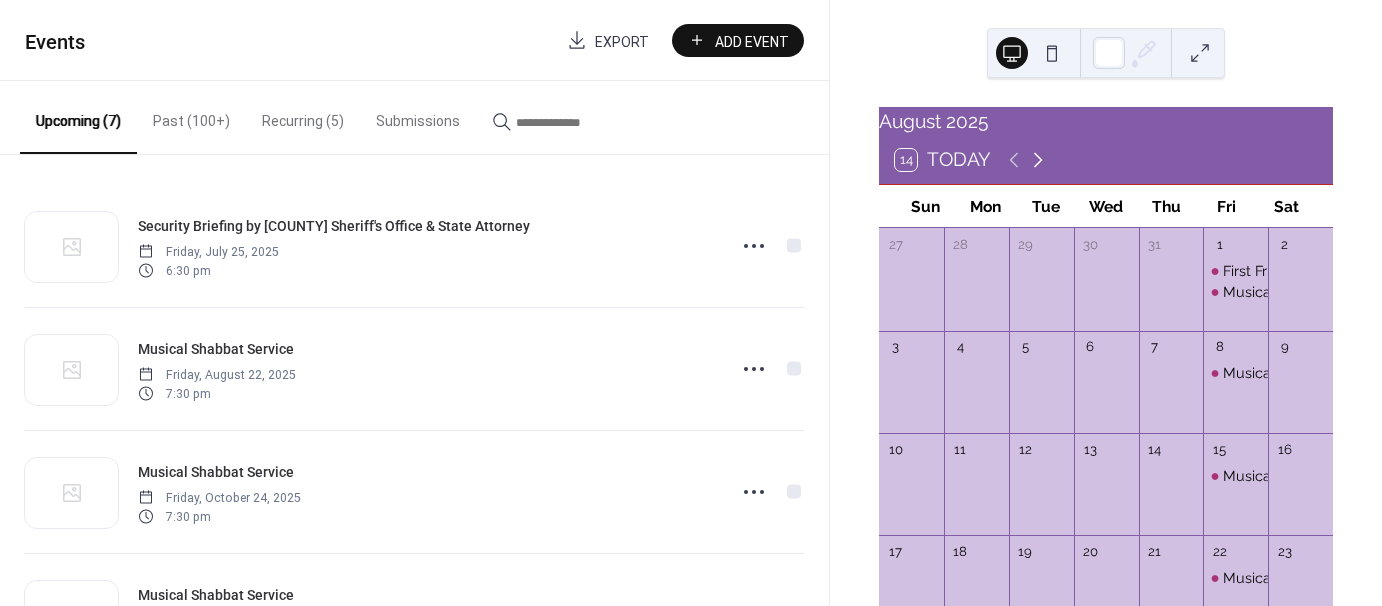 click 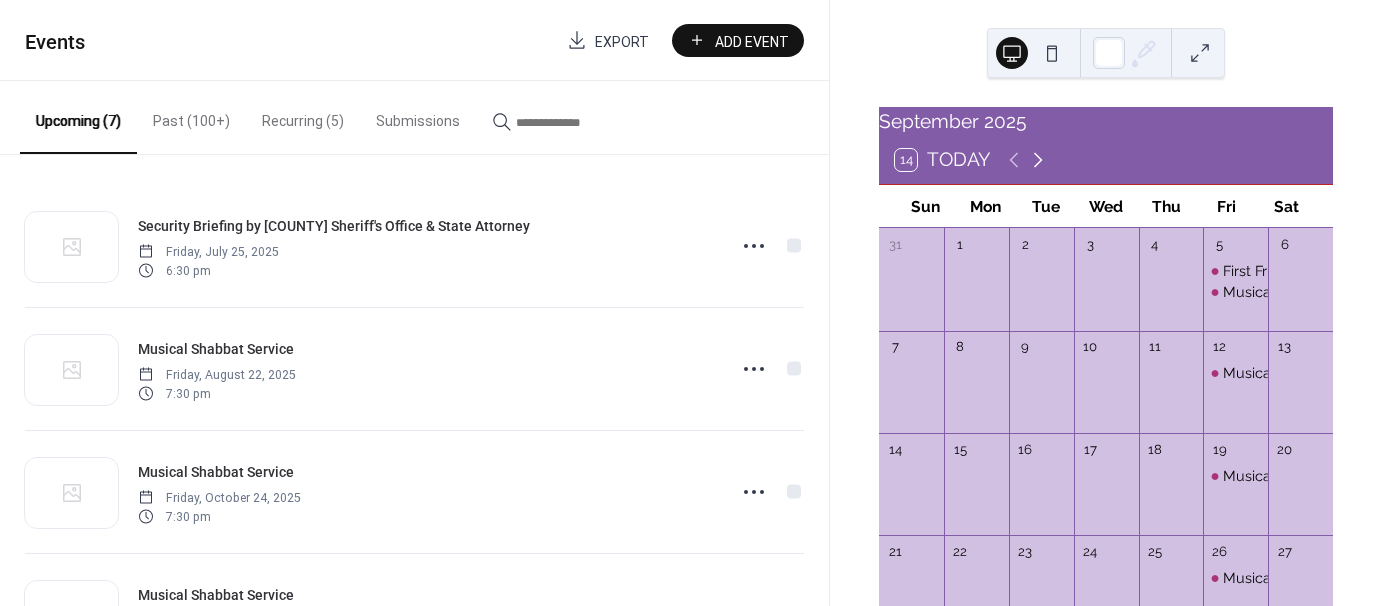 click 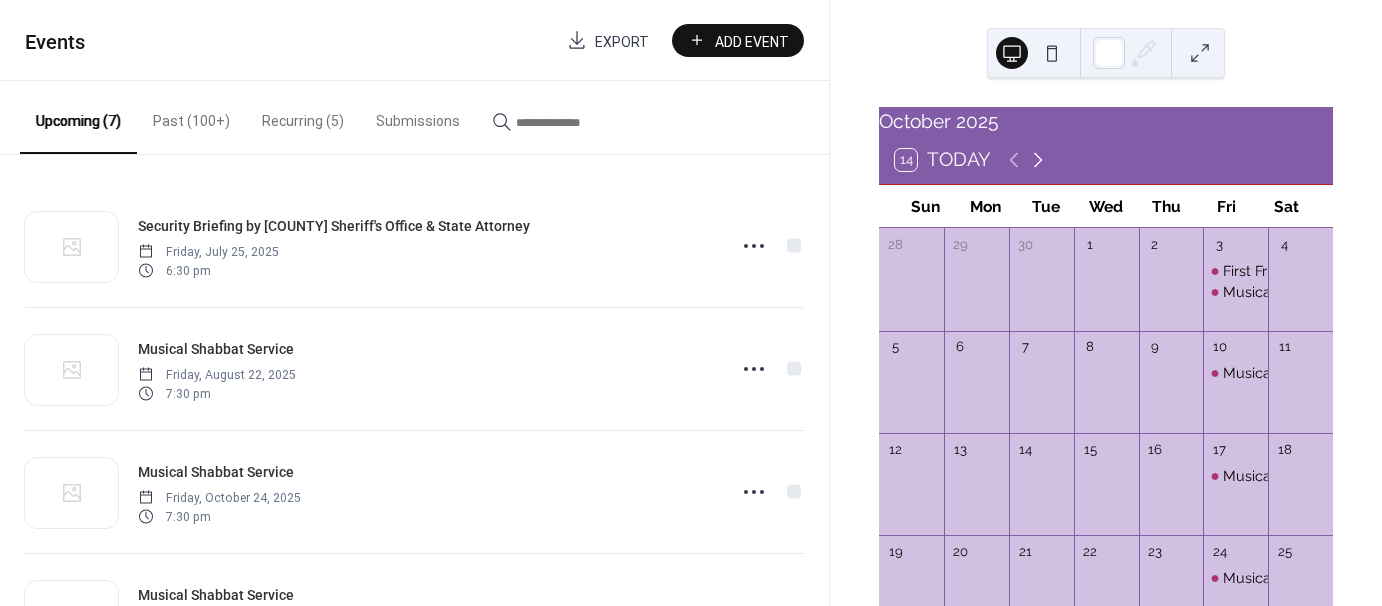 click 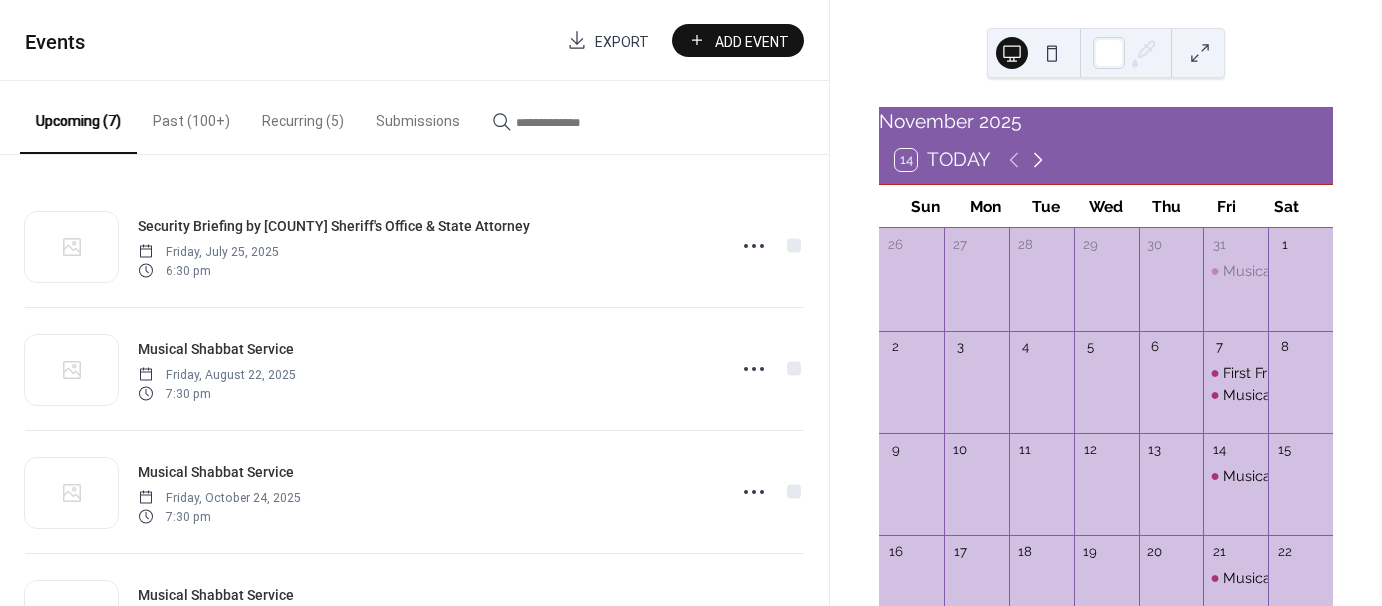 click 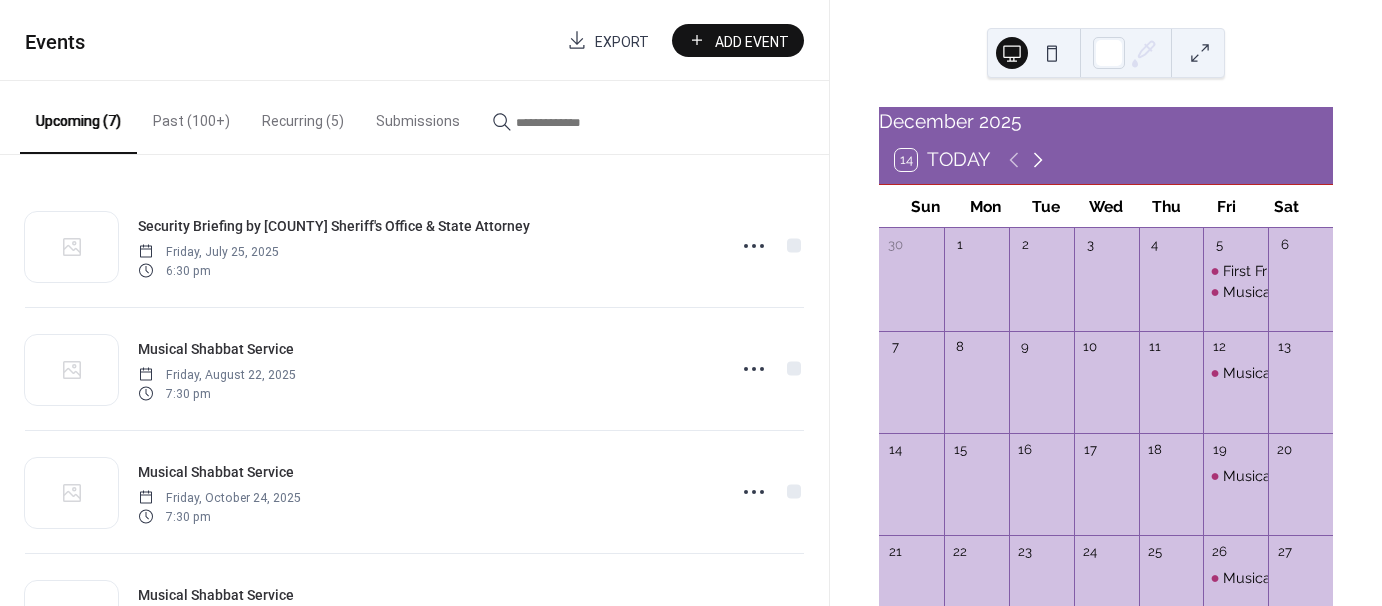 click 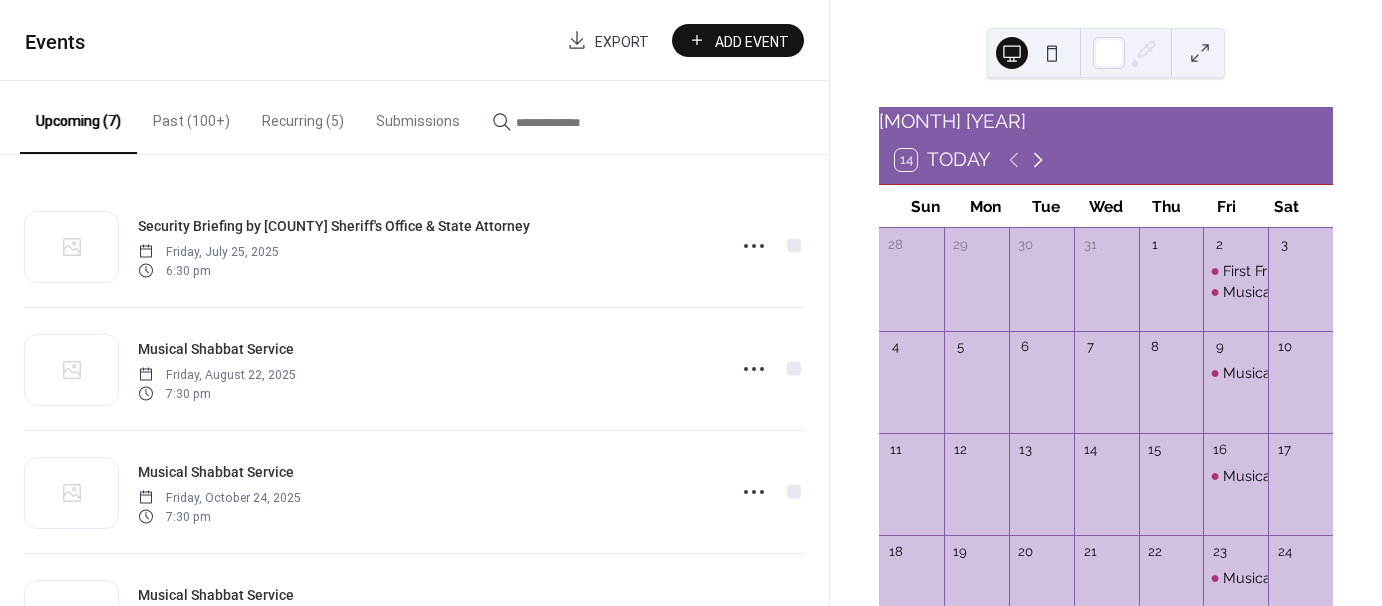 click 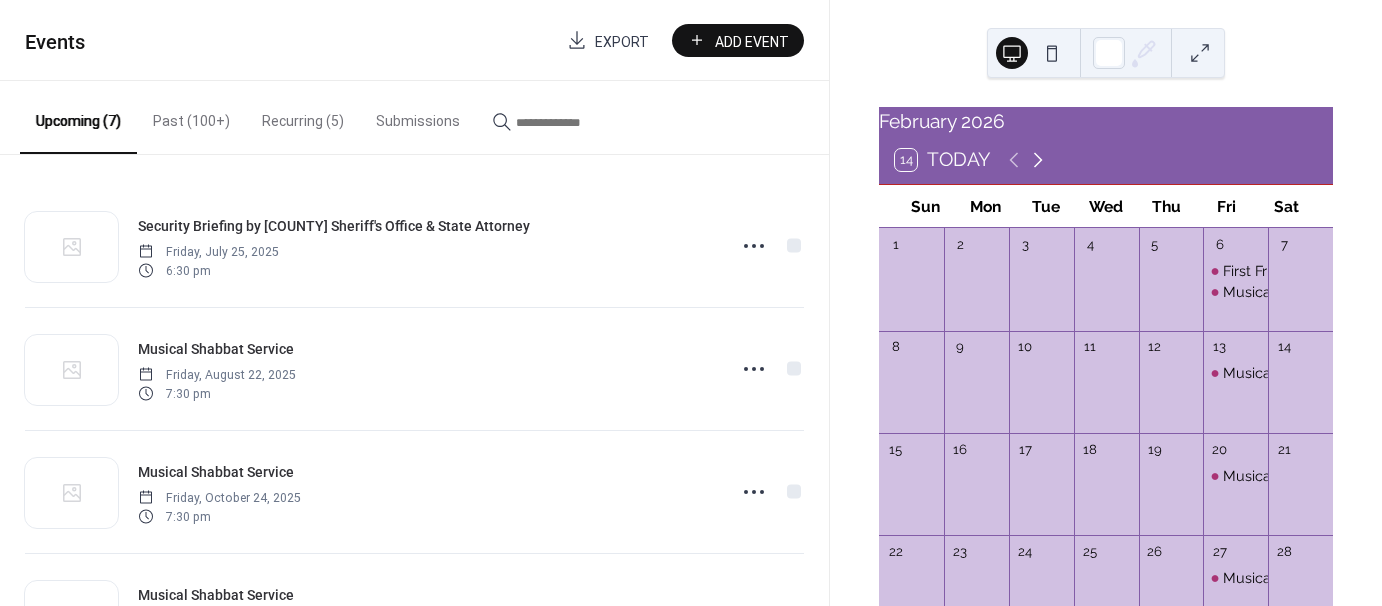 click 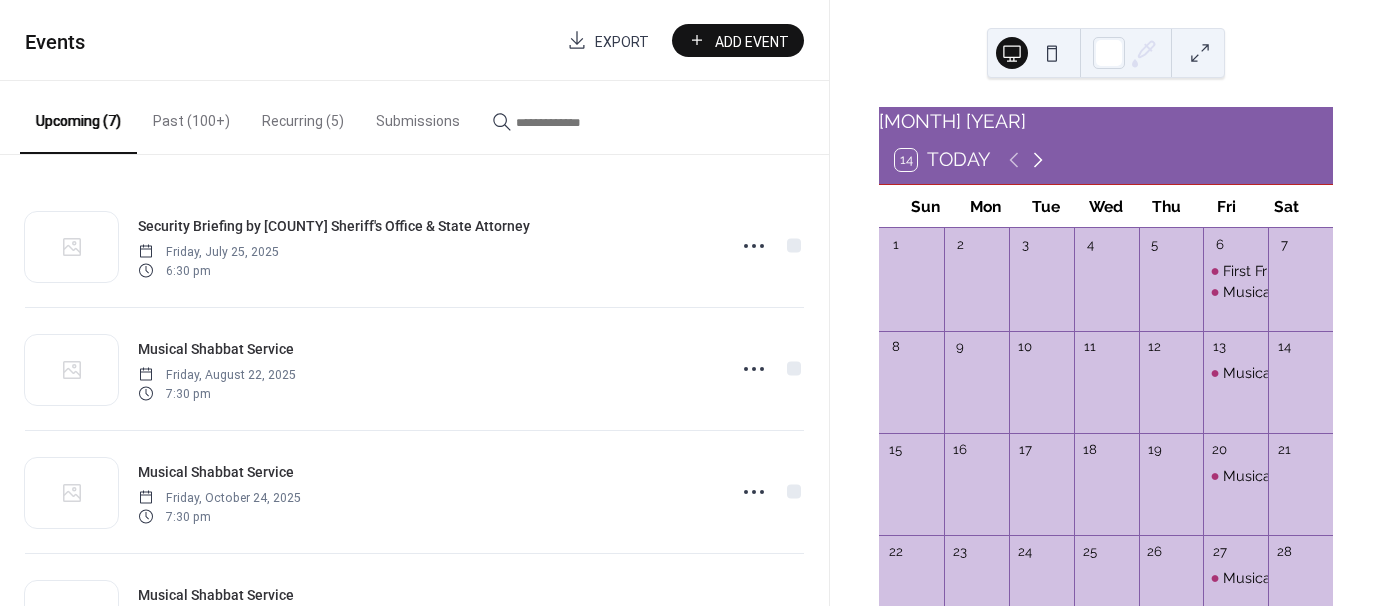 click 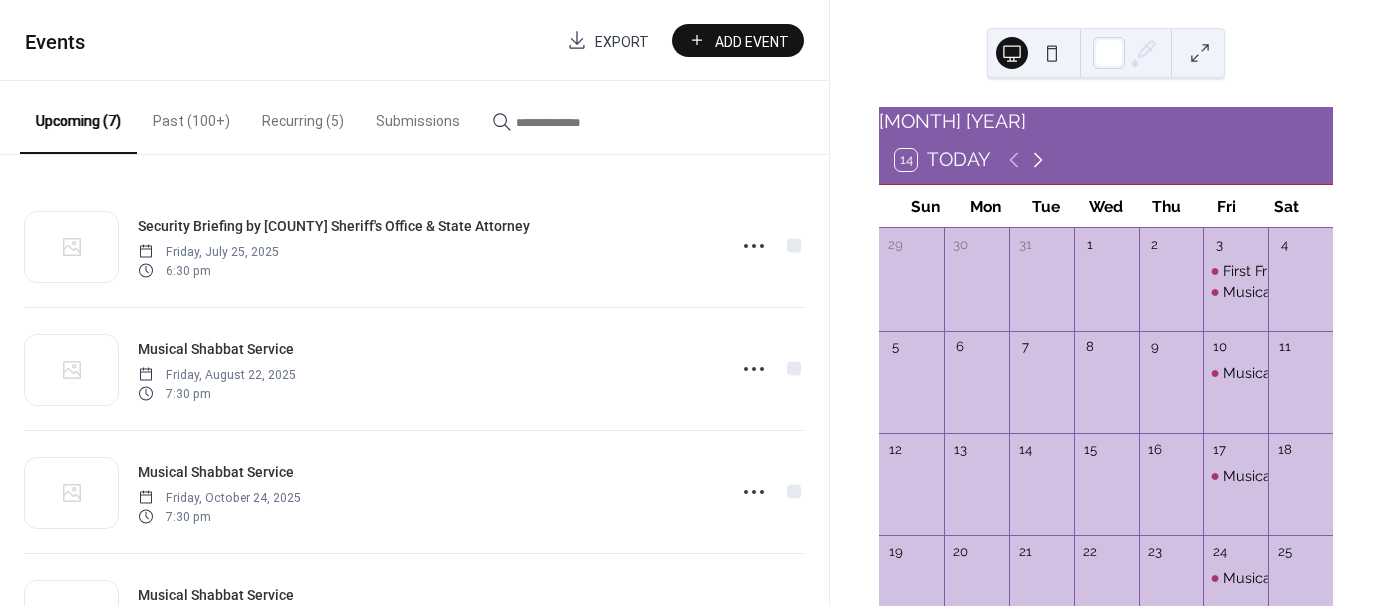 click 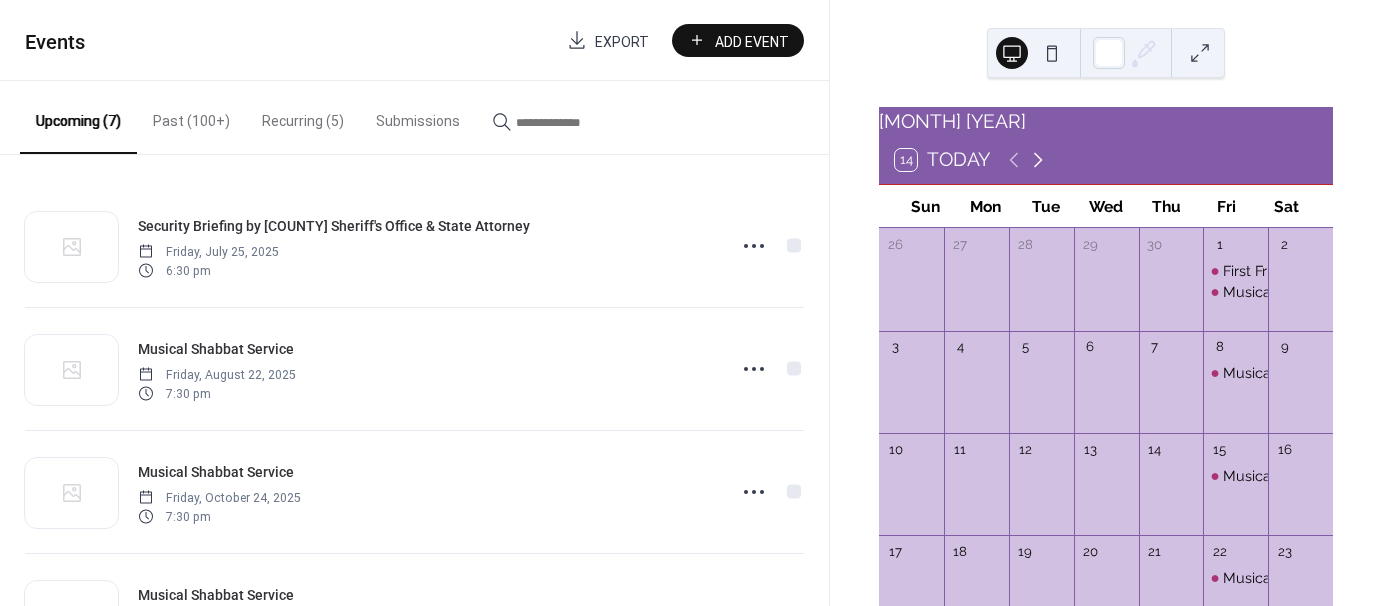 click 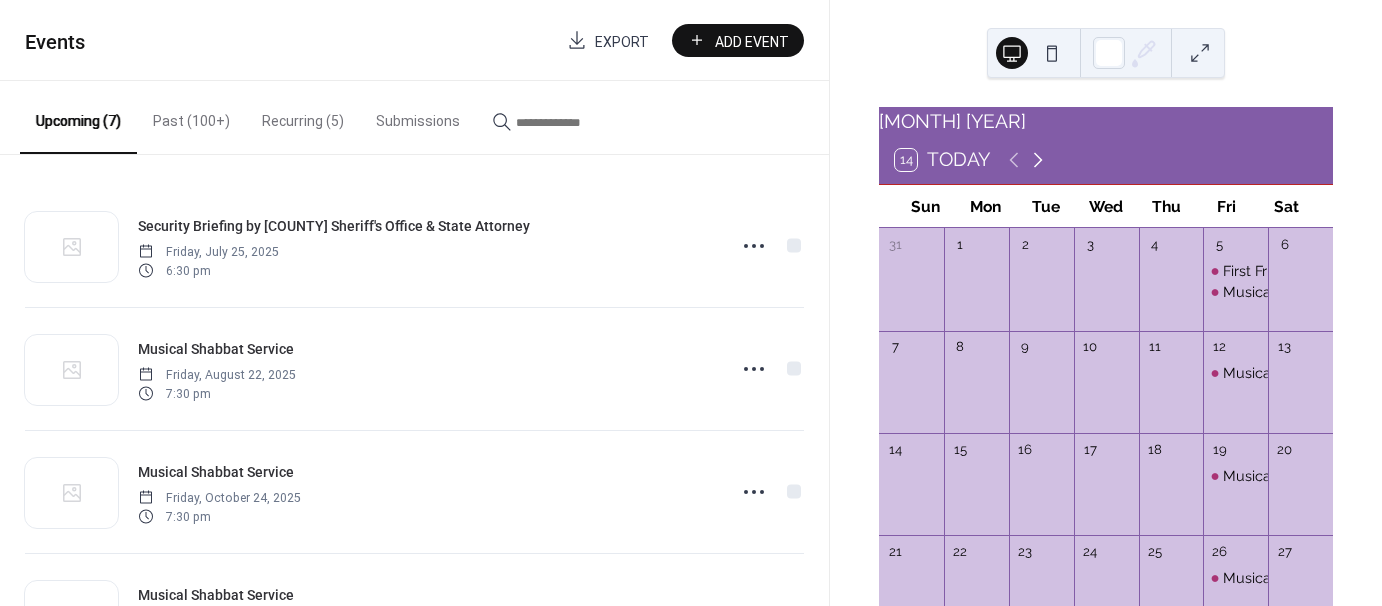 click 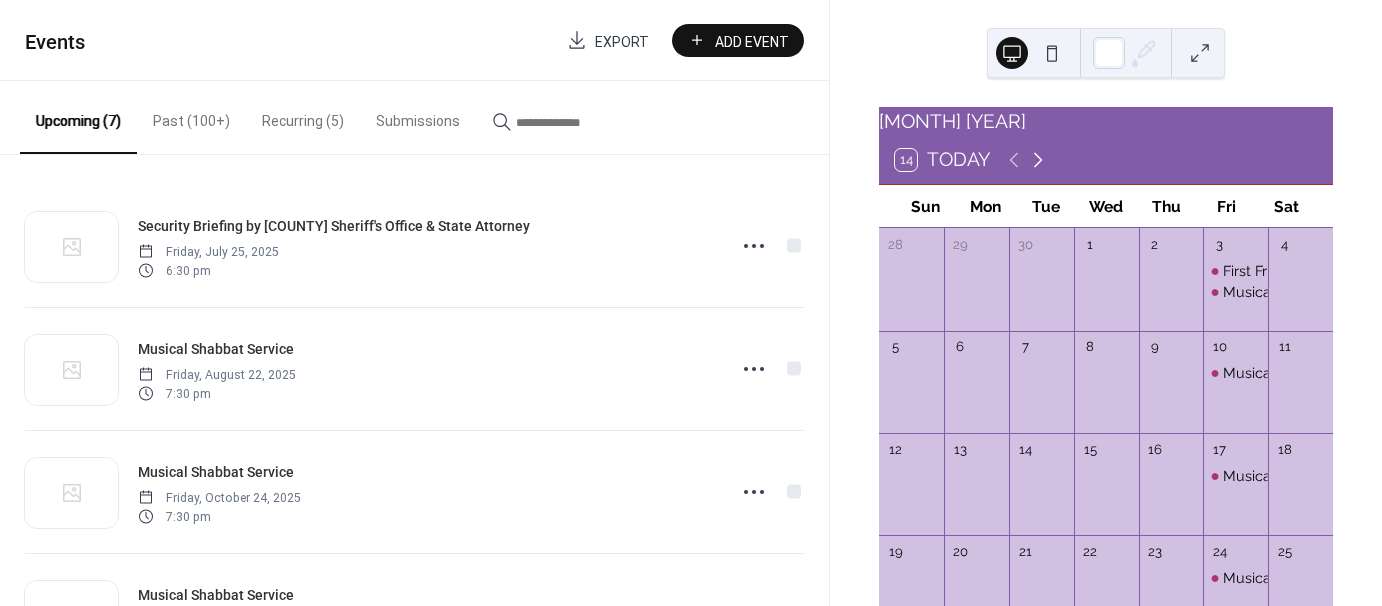 click 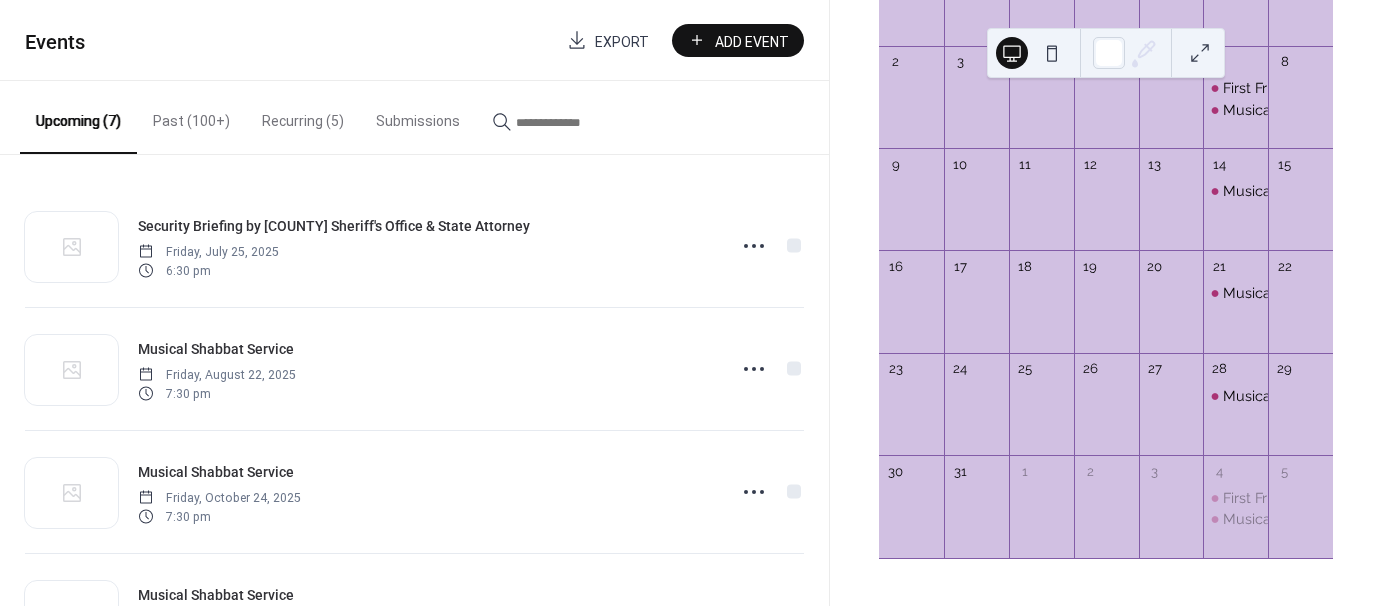 scroll, scrollTop: 0, scrollLeft: 0, axis: both 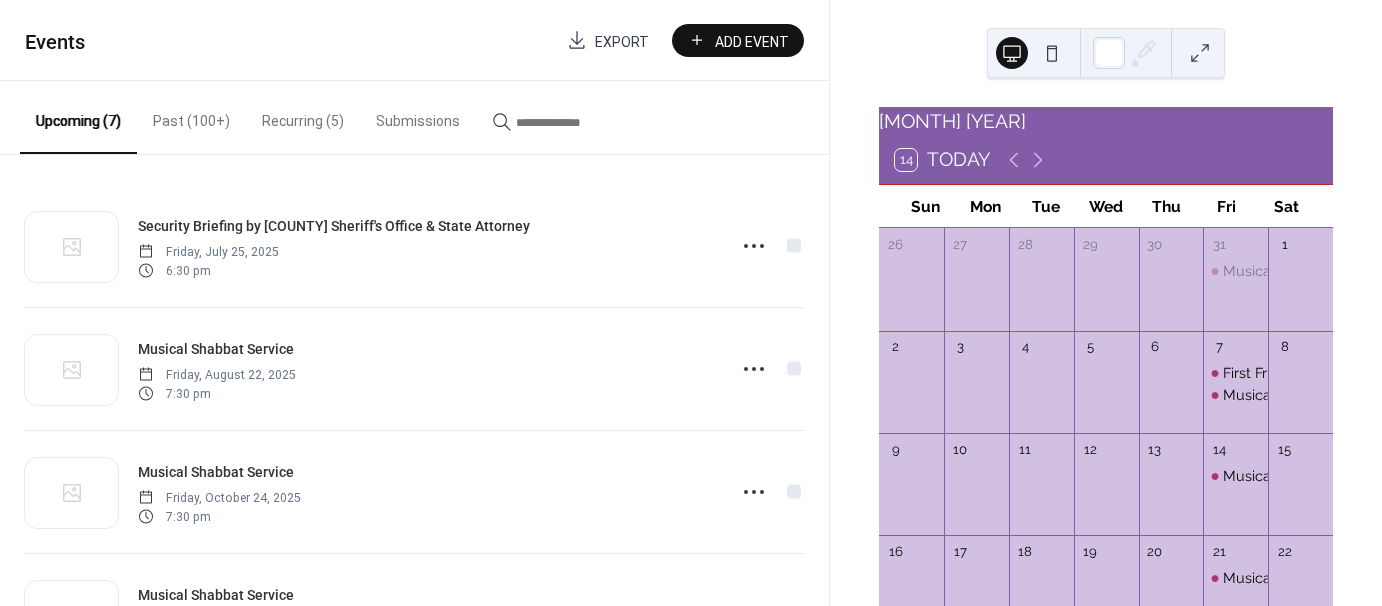 click on "August 2026 14 Today Sun Mon Tue Wed Thu Fri Sat 26 27 28 29 30 31 Musical Shabbat Torah Service 1 2 3 4 5 6 7 First Friday Shabbat Dinner Musical Shabbat Service 8 9 10 11 12 13 14 Musical Shabbat Service 15 16 17 18 19 20 21 Musical Shabbat Service 22 23 24 25 26 27 28 Musical Shabbat Torah Service 29 30 31 1 2 3 4 First Friday Shabbat Dinner Musical Shabbat Service 5" at bounding box center [1106, 303] 